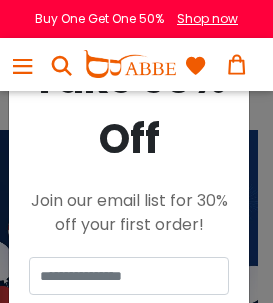 scroll, scrollTop: 0, scrollLeft: 0, axis: both 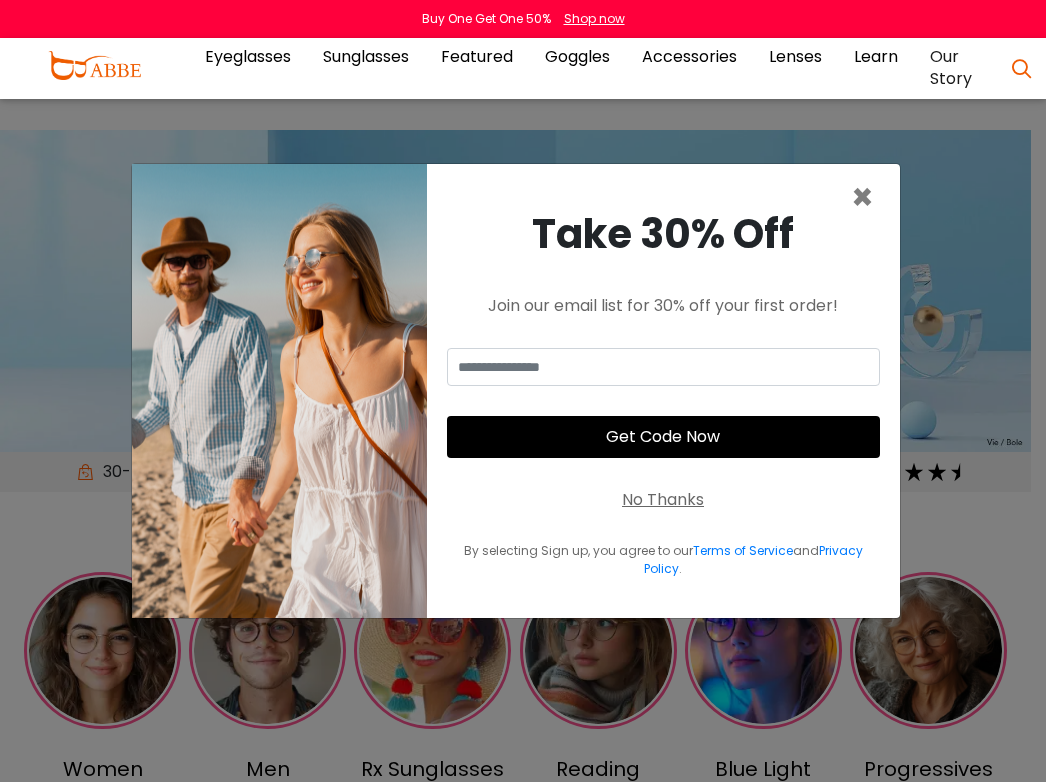 click on "Take 30% Off
Join our email list for 30% off your first order!
Get Code Now
No Thanks
By selecting Sign up, you agree to our
Terms of Service
and
Privacy Policy ." at bounding box center (663, 391) 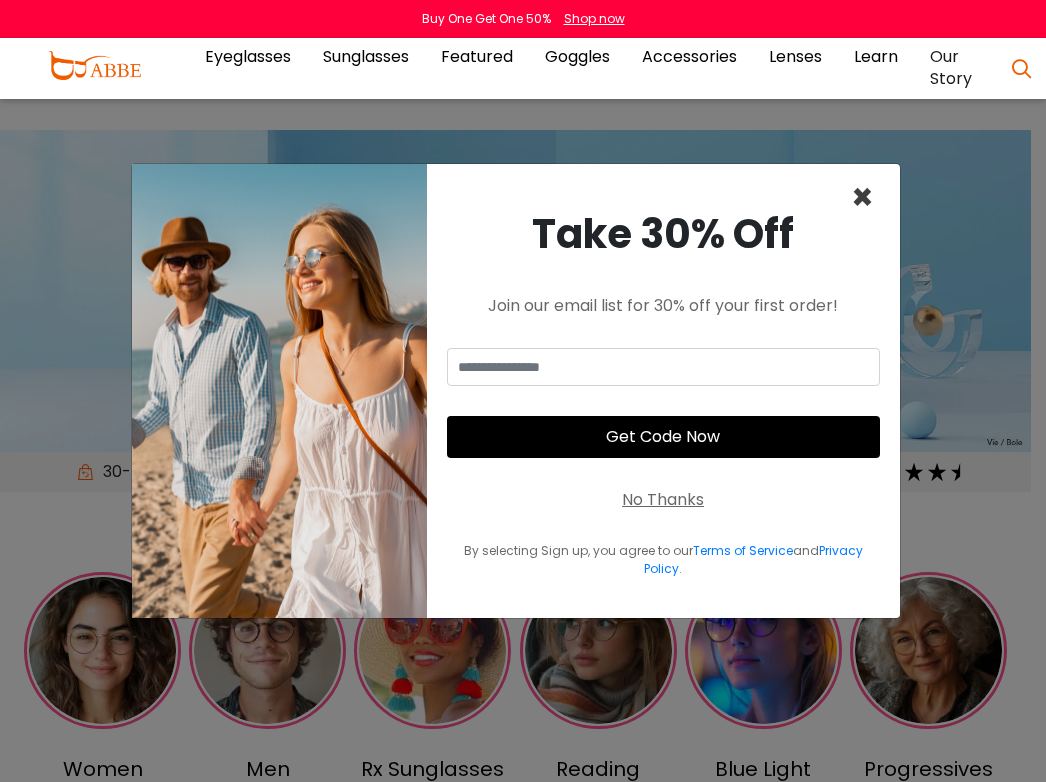 click on "×" at bounding box center (862, 197) 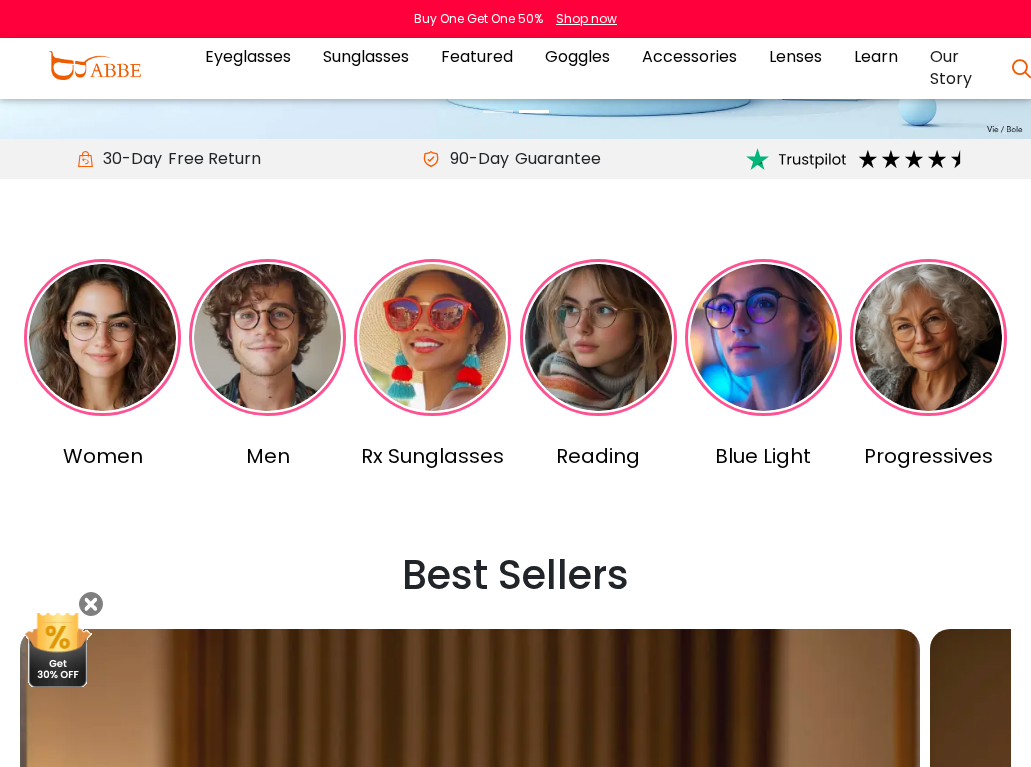 scroll, scrollTop: 300, scrollLeft: 0, axis: vertical 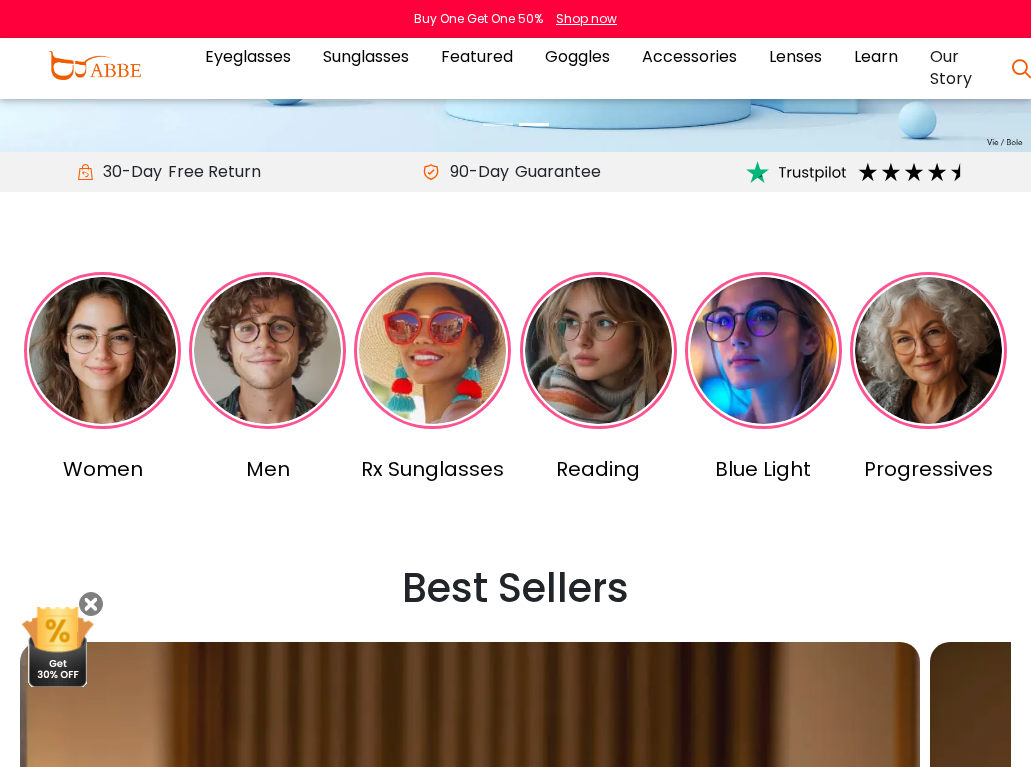 click at bounding box center (598, 350) 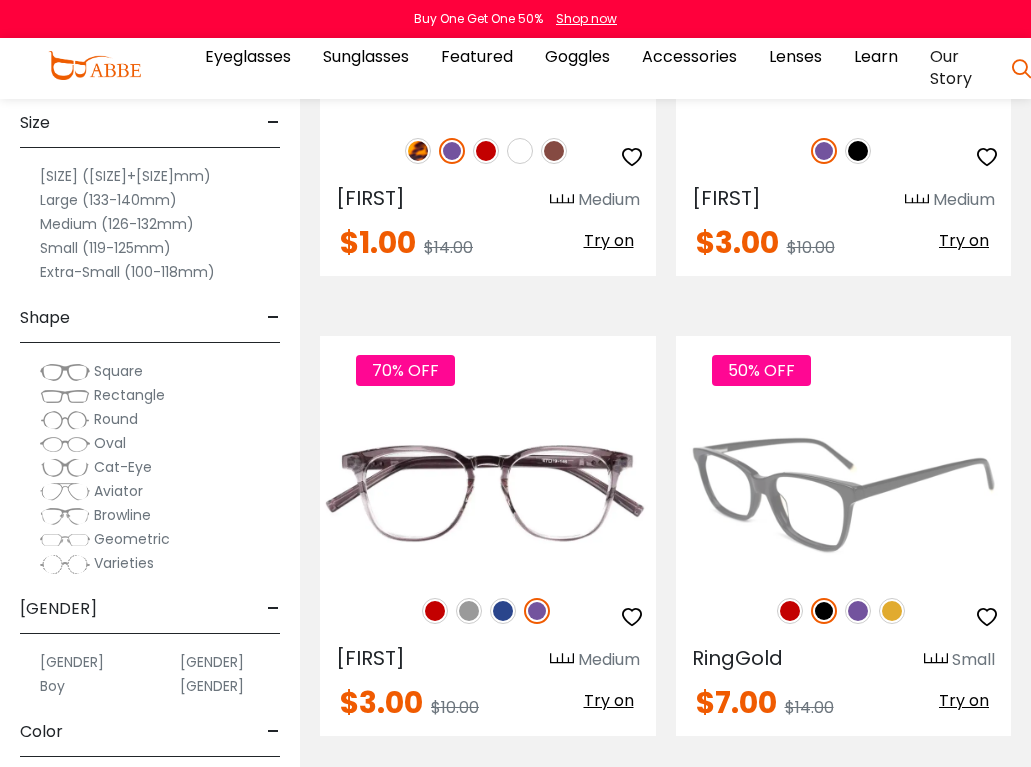 scroll, scrollTop: 0, scrollLeft: 0, axis: both 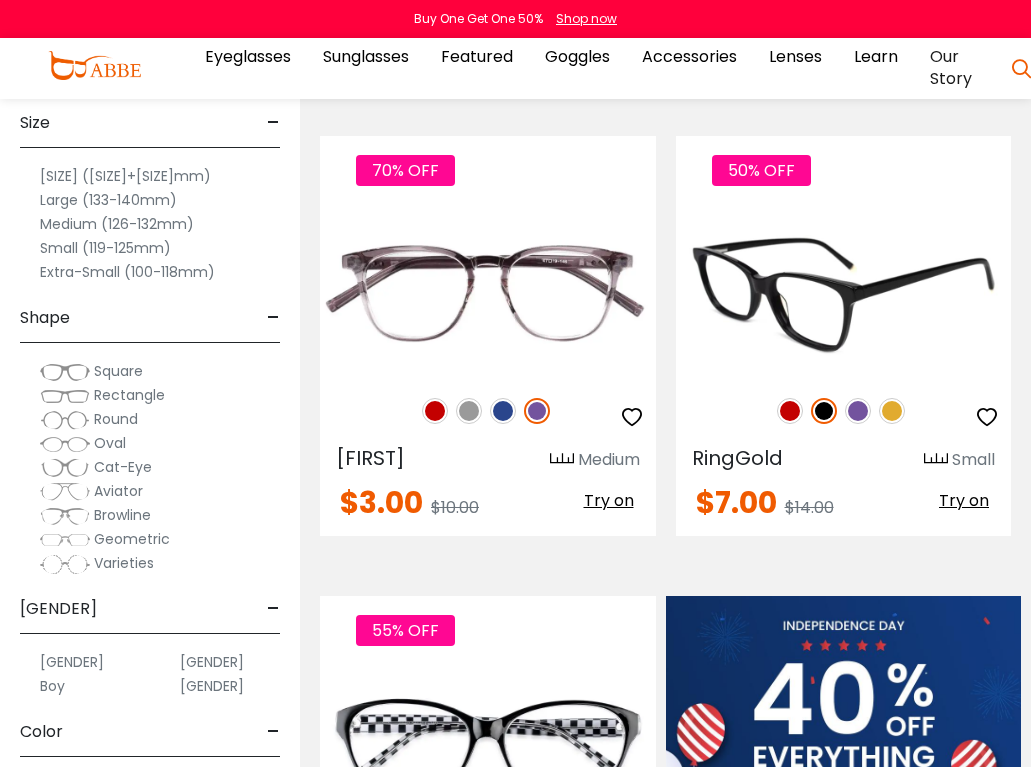 click at bounding box center (844, 292) 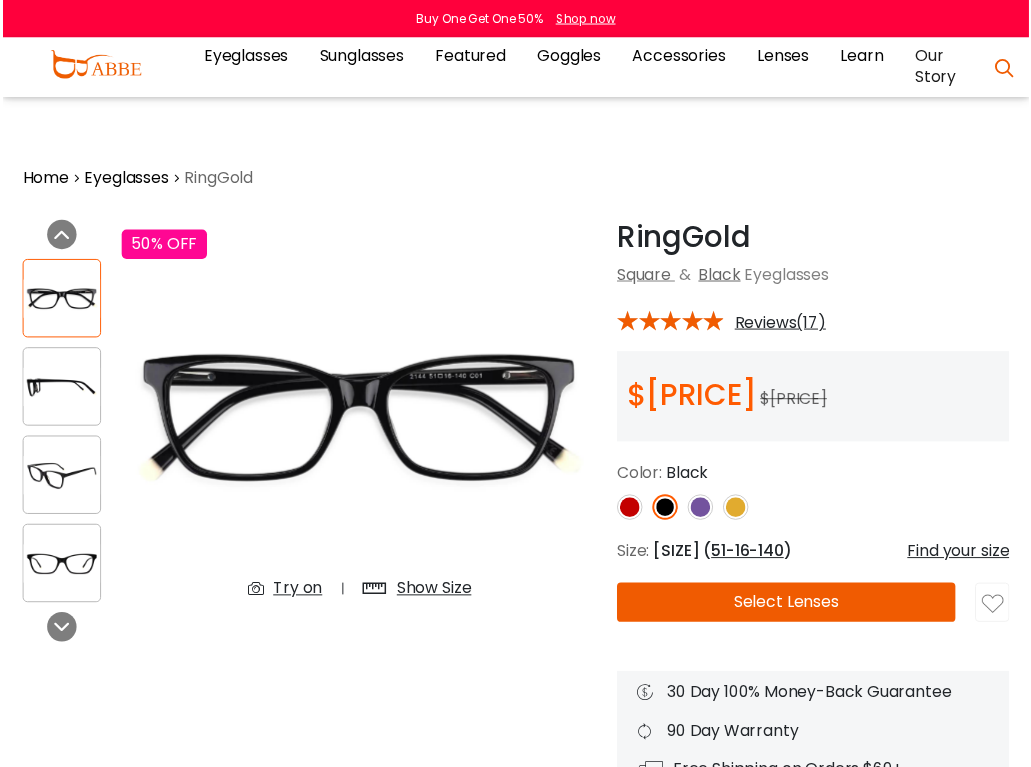 scroll, scrollTop: 0, scrollLeft: 0, axis: both 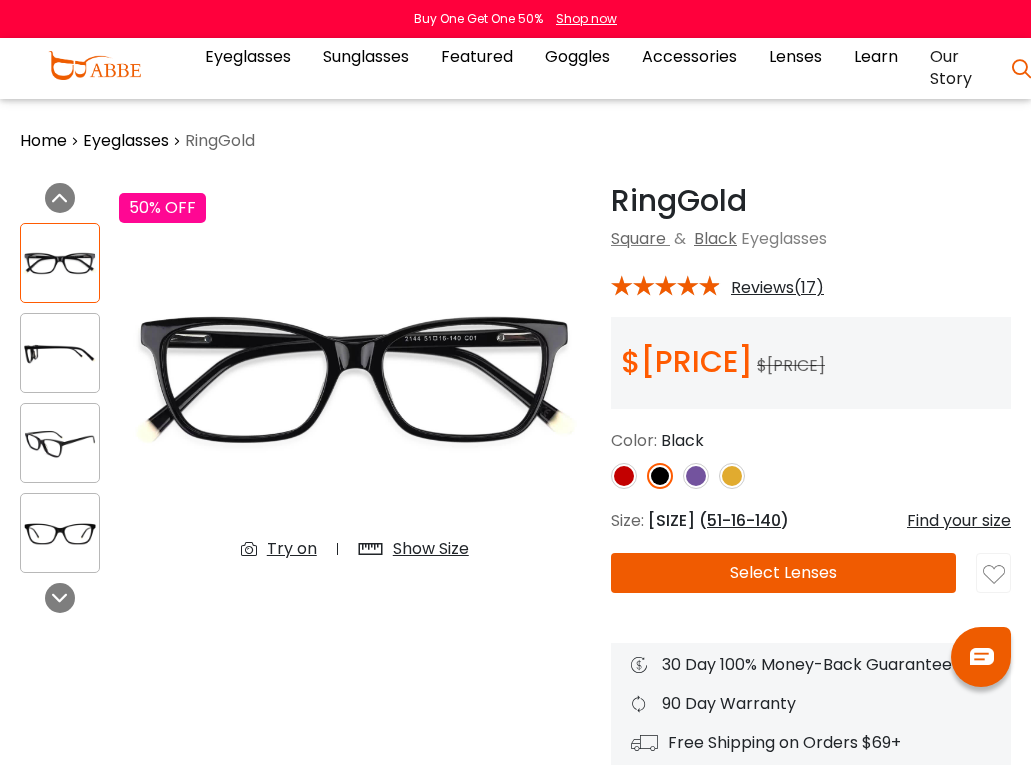 click on "Select Lenses" at bounding box center [783, 573] 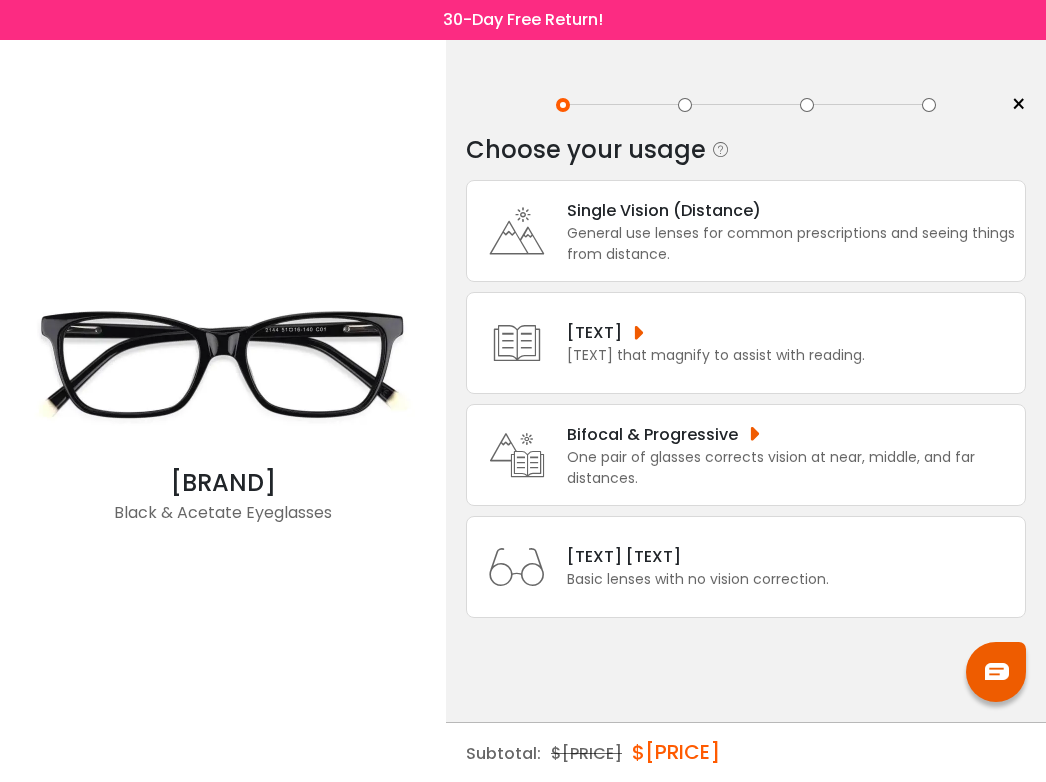 scroll, scrollTop: 0, scrollLeft: 0, axis: both 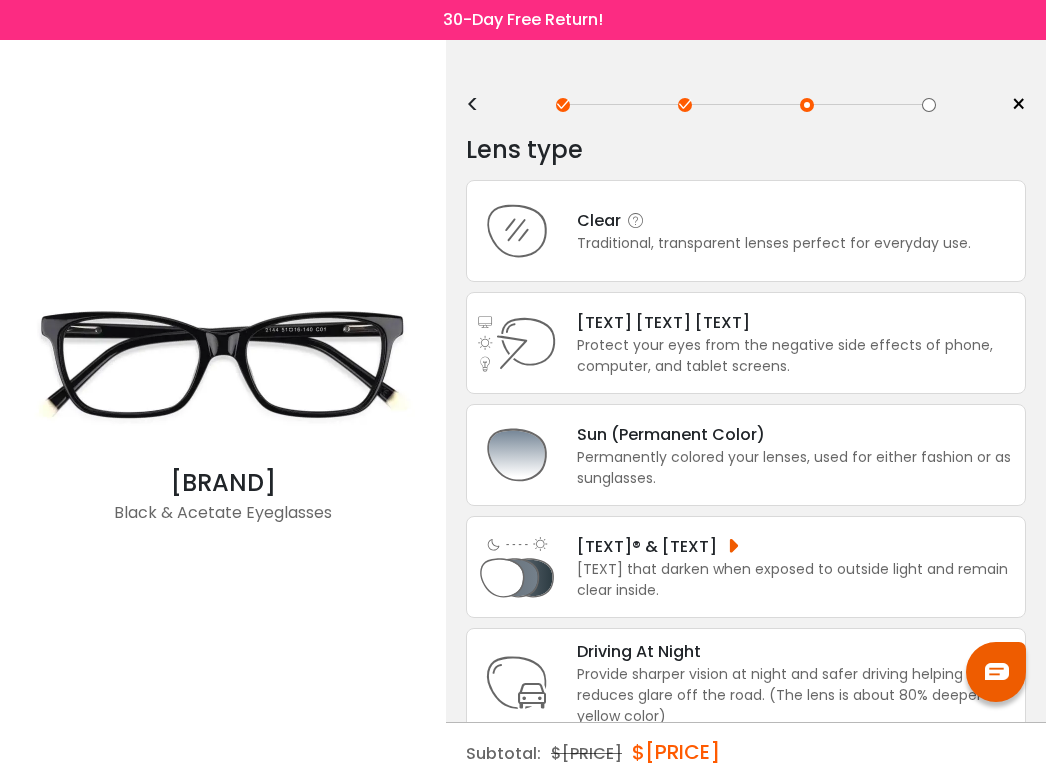 click on "Clear" at bounding box center (774, 220) 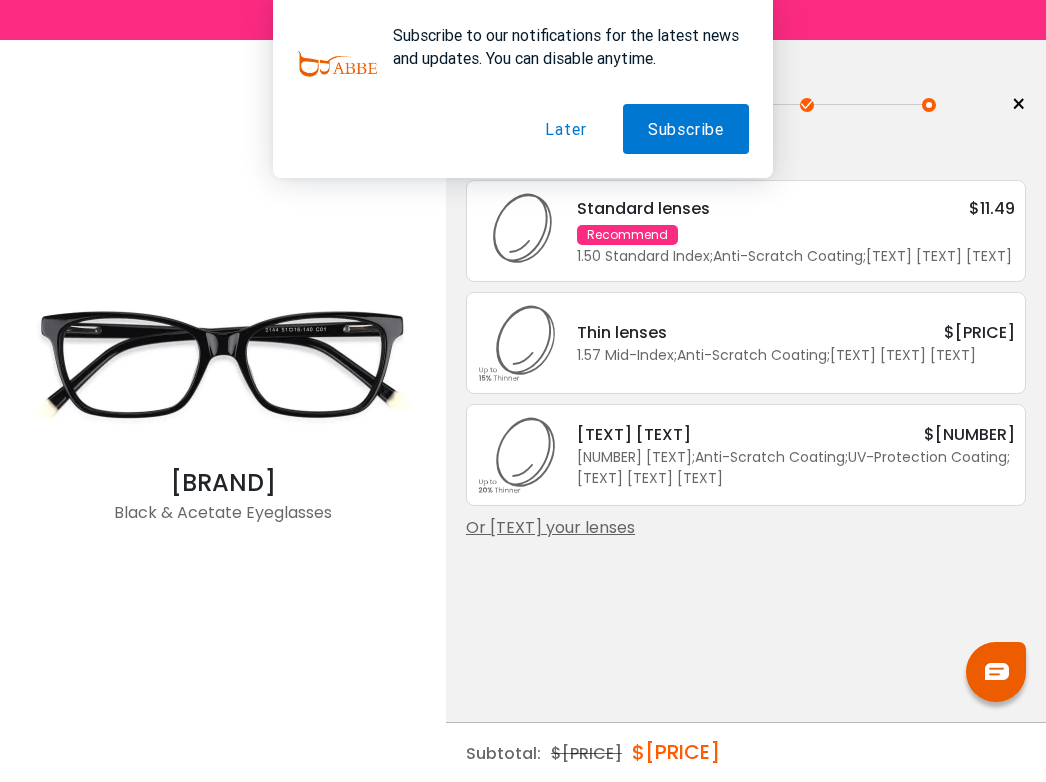 click on "Recommend" at bounding box center [627, 235] 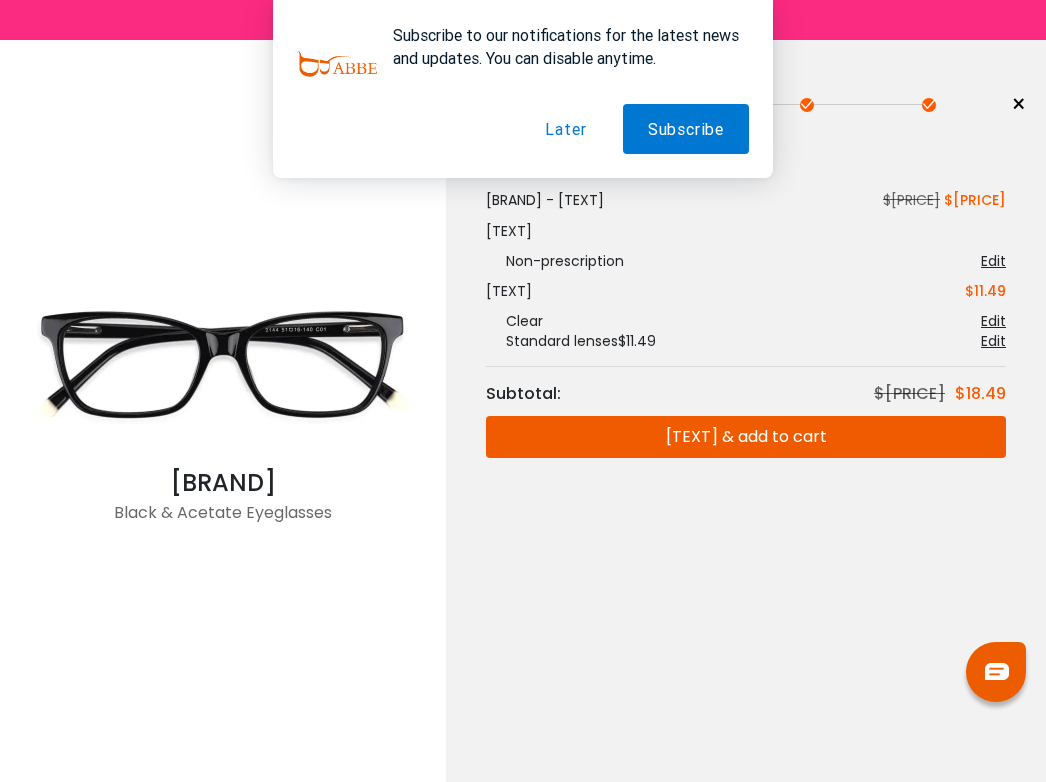 click on "Later" at bounding box center (565, 129) 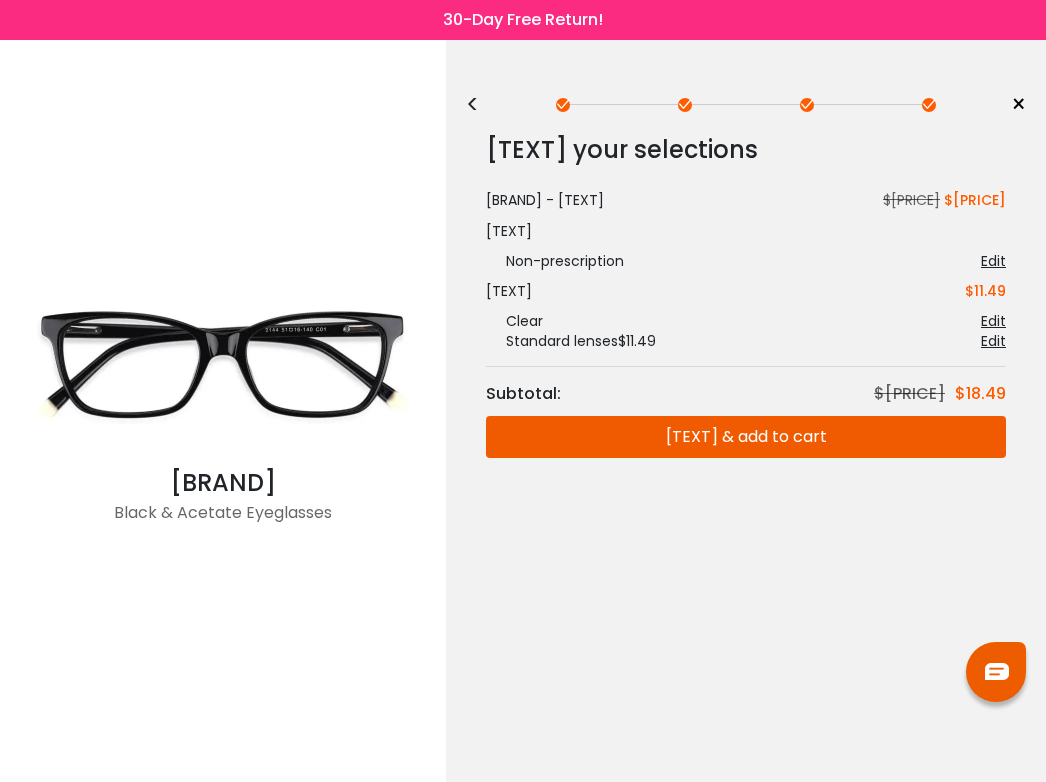 click on "[TEXT] & add to cart" at bounding box center (746, 437) 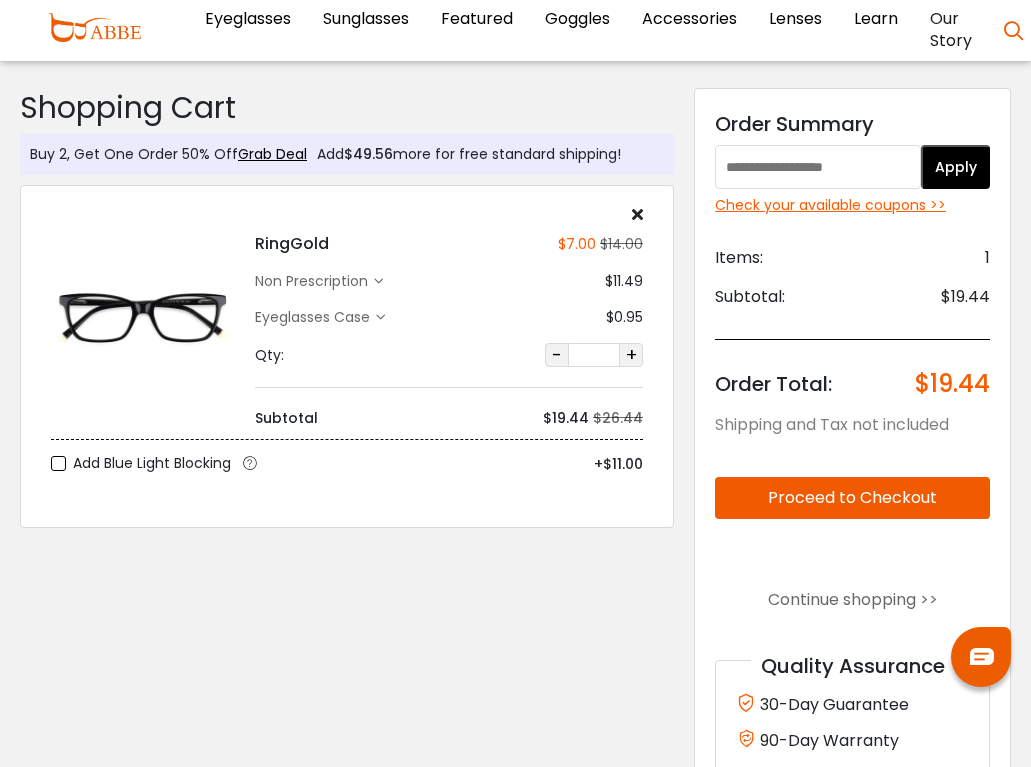 scroll, scrollTop: 0, scrollLeft: 0, axis: both 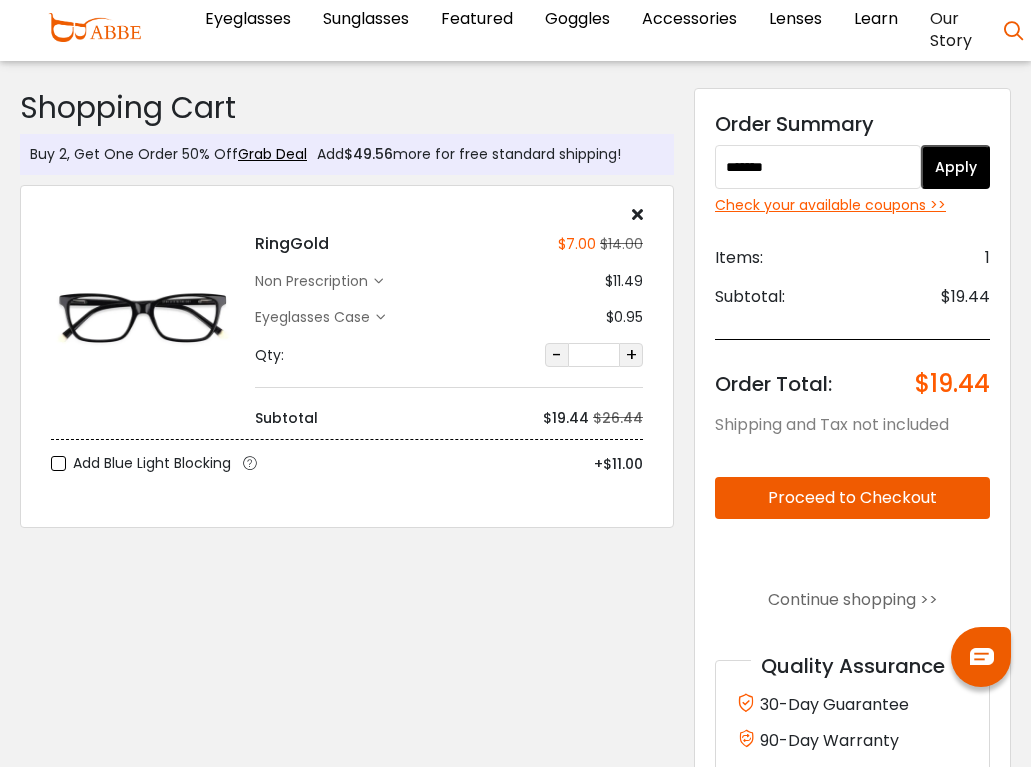 type on "*******" 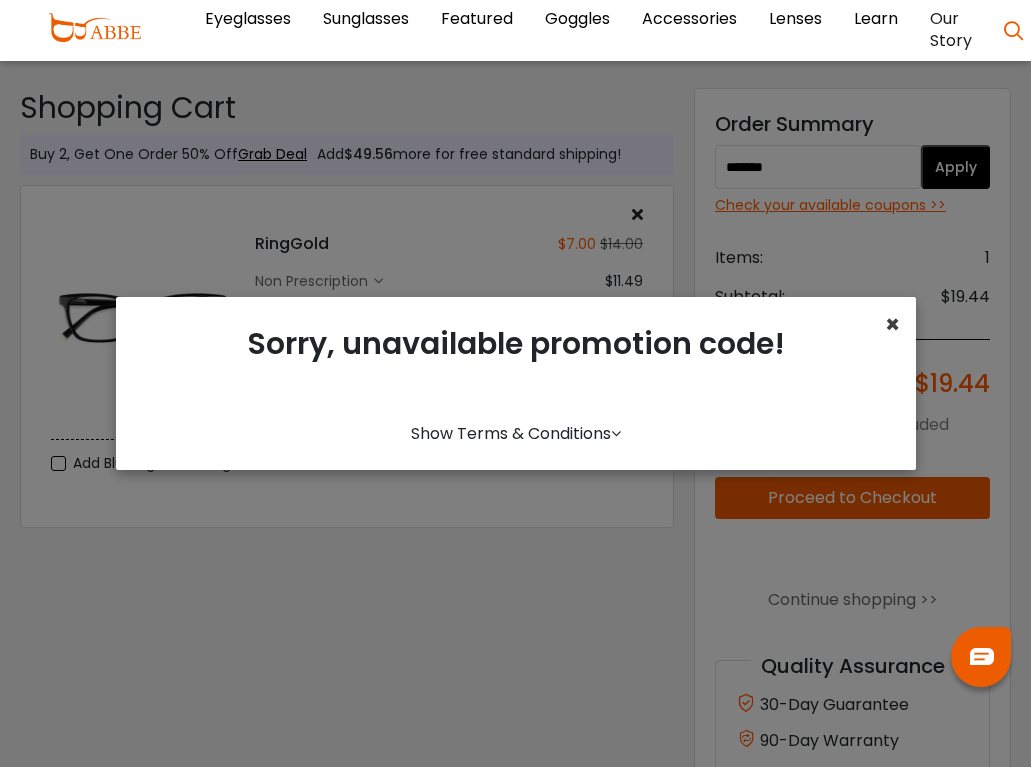 click on "×" at bounding box center [892, 324] 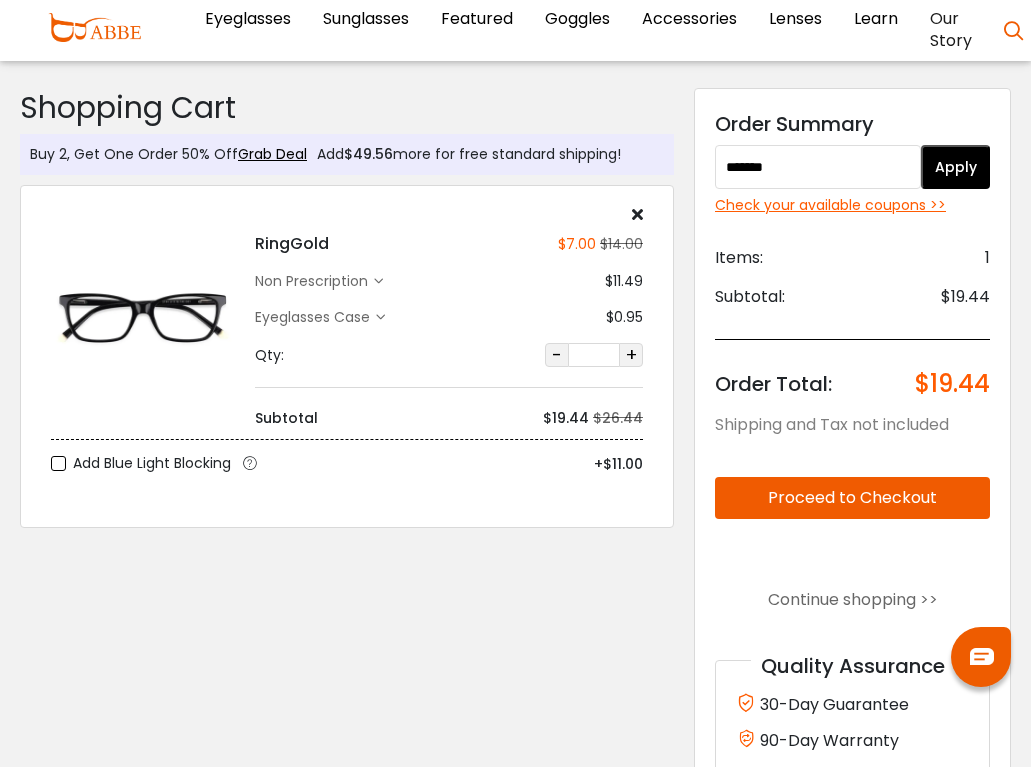 click on "Apply" at bounding box center (955, 167) 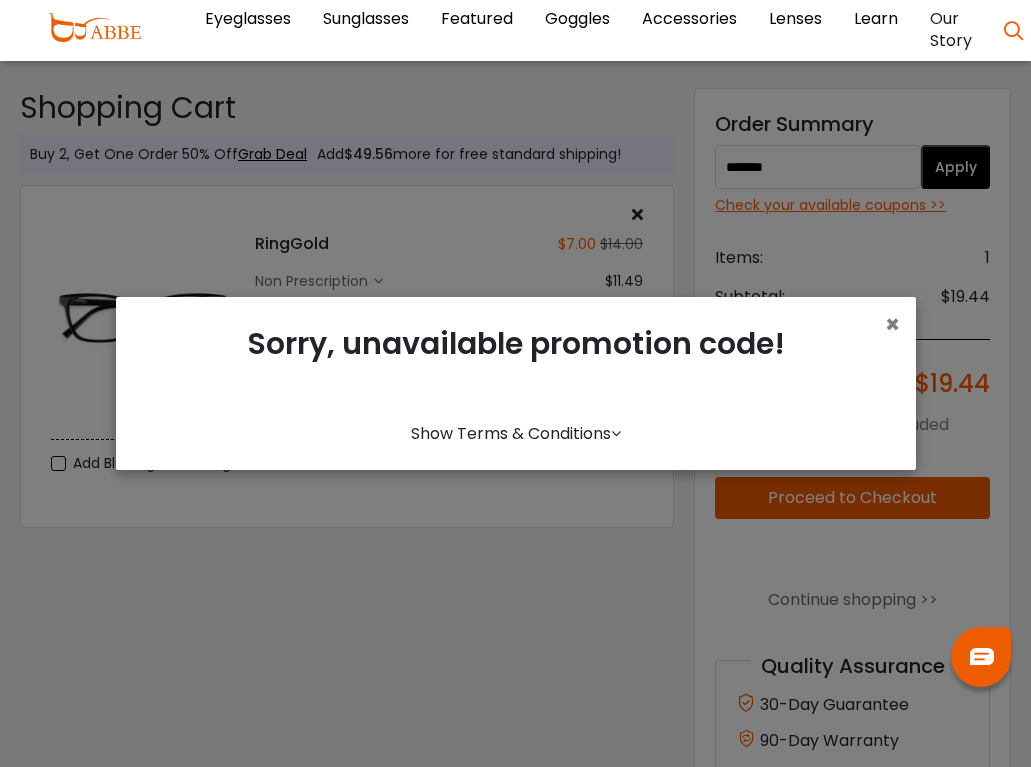 click on "×
Sorry, unavailable promotion code!
Show Terms & Conditions
*• Order Amount Over $225. *• Offer not includes shipping. *• Cannot be combined with any other coupons." at bounding box center (516, 383) 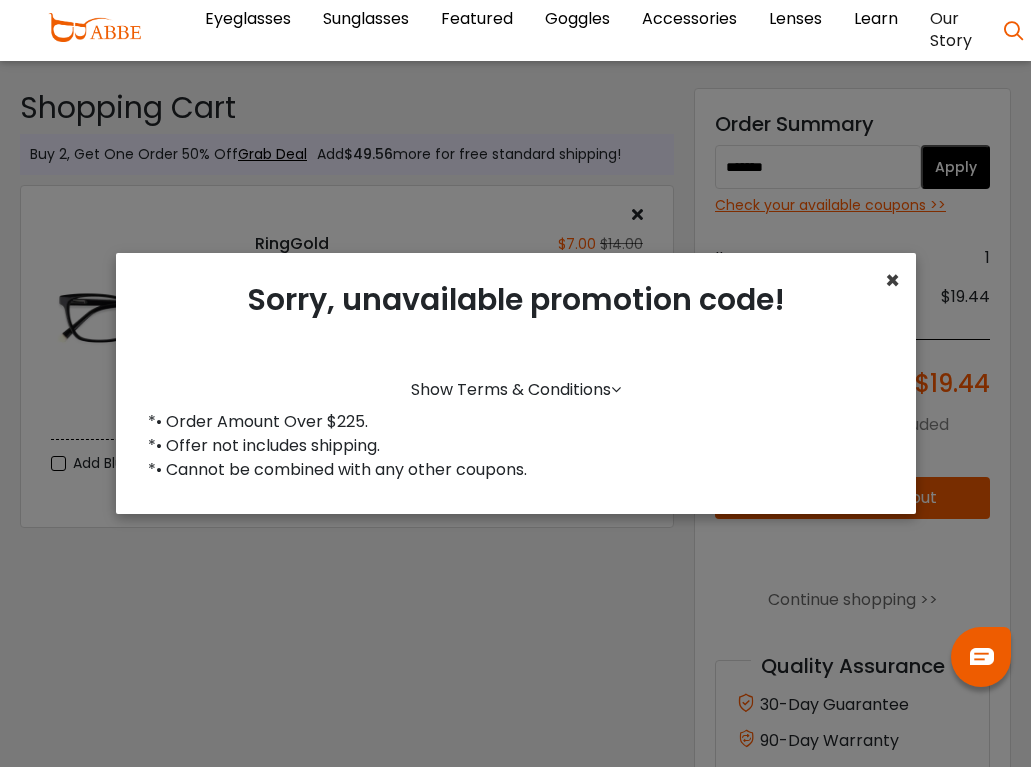 click on "×" at bounding box center (892, 280) 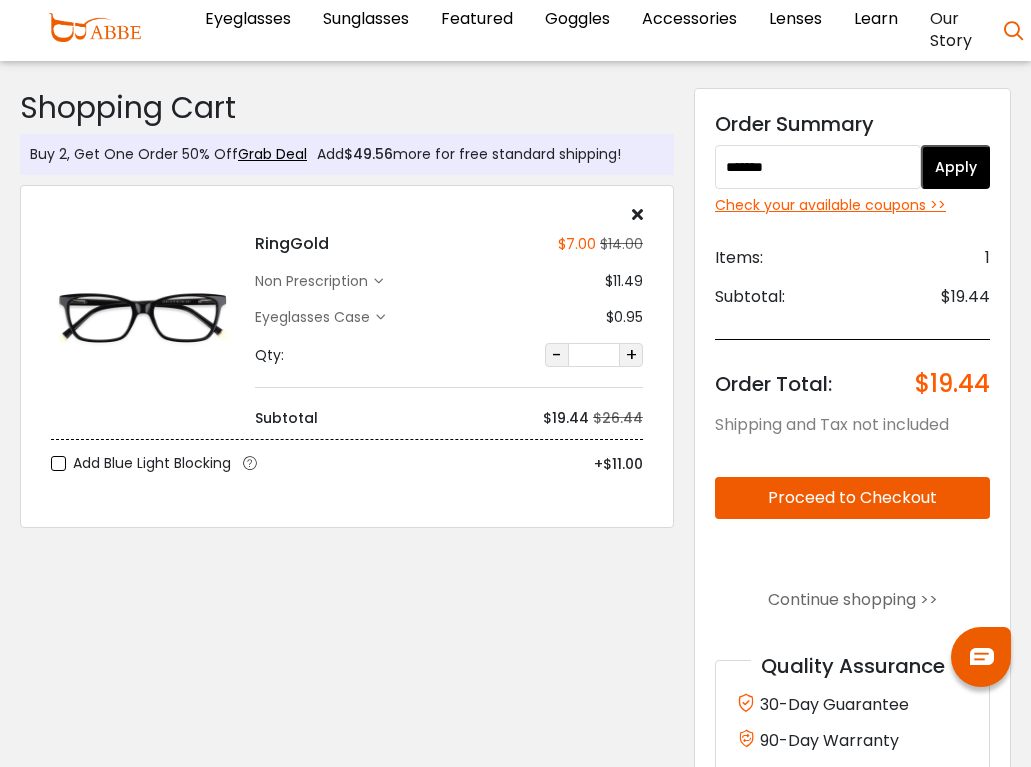 click on "*" at bounding box center [594, 355] 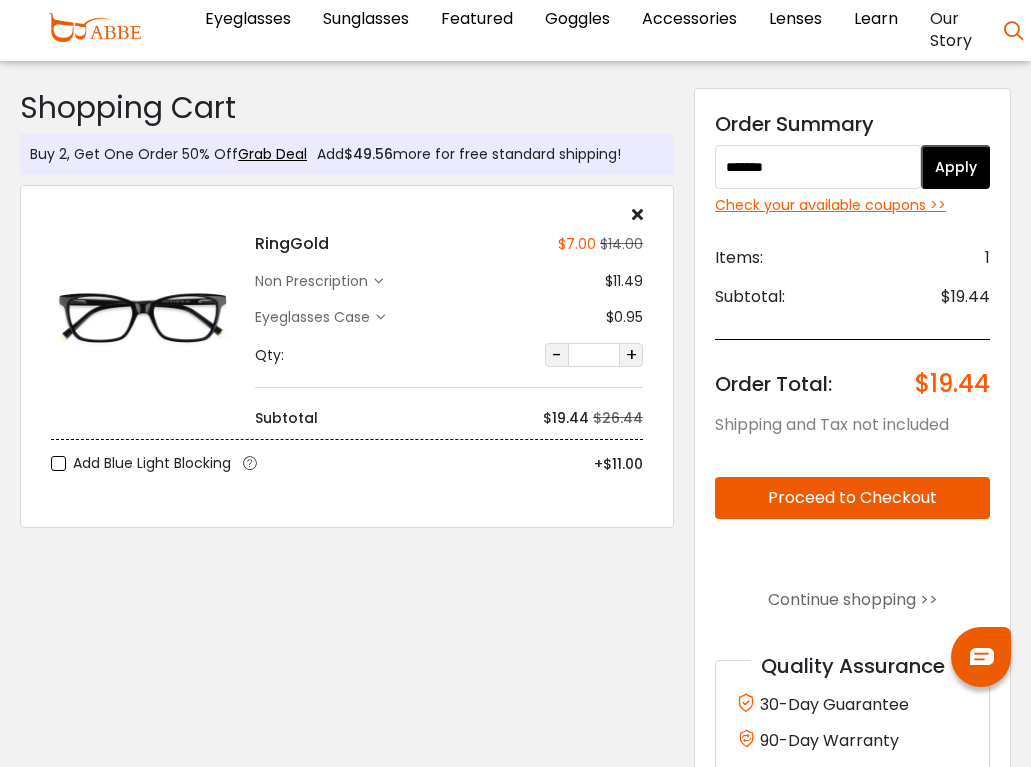 scroll, scrollTop: 0, scrollLeft: 2, axis: horizontal 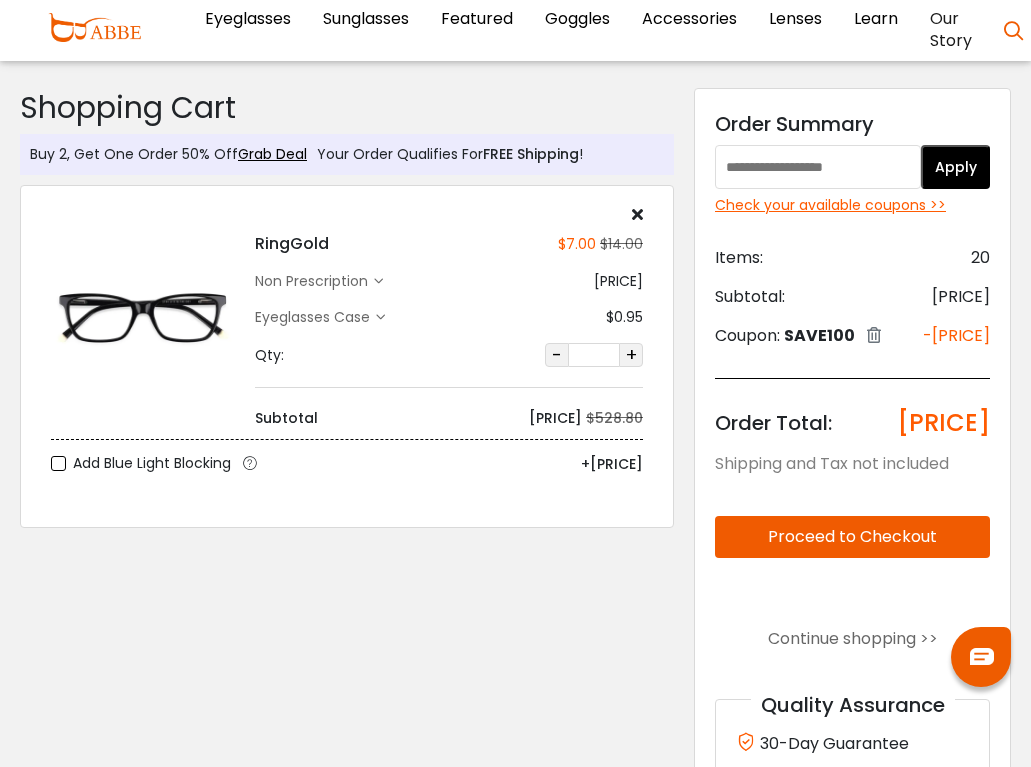 click at bounding box center [818, 167] 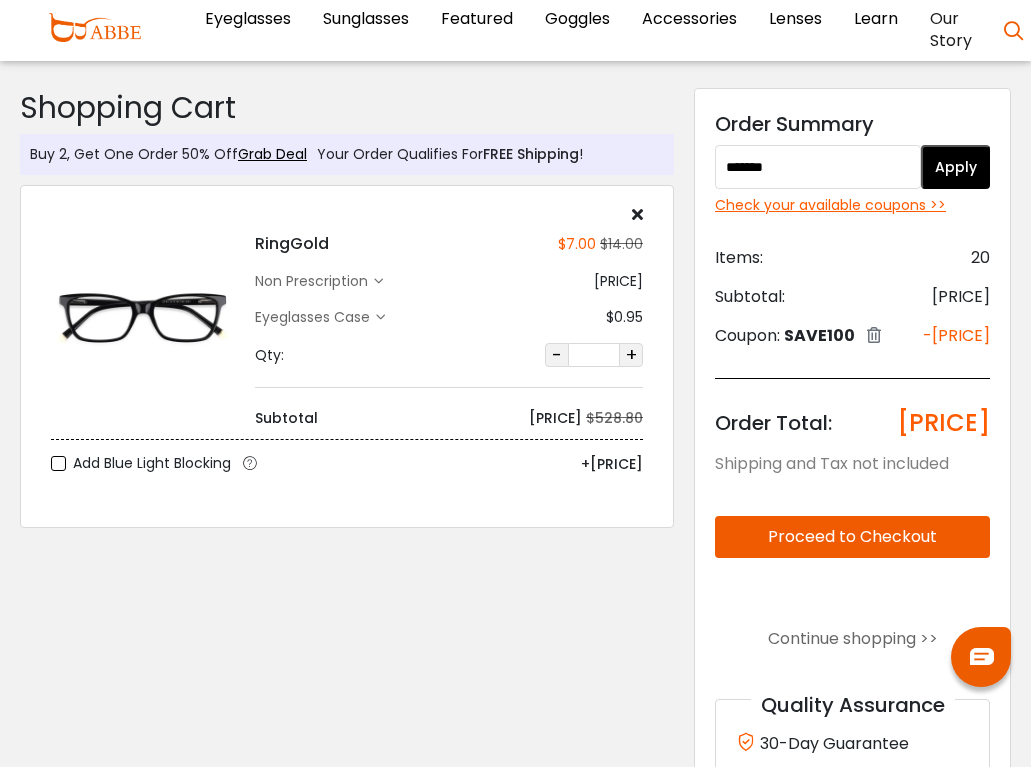 type on "*******" 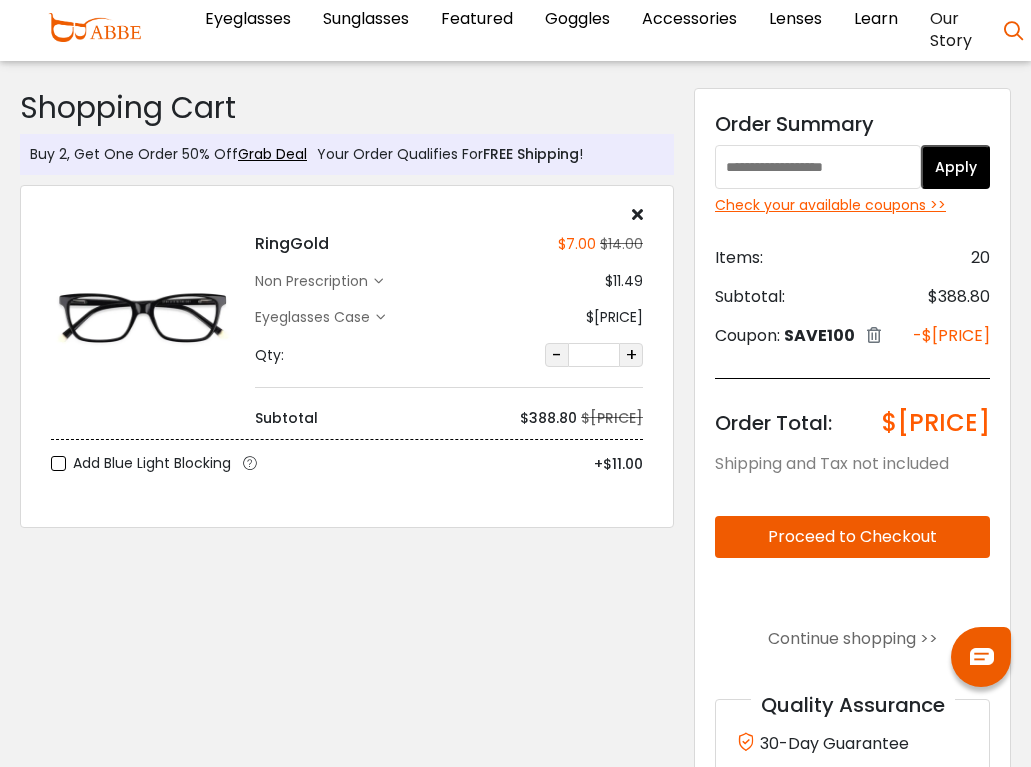 scroll, scrollTop: 0, scrollLeft: 0, axis: both 